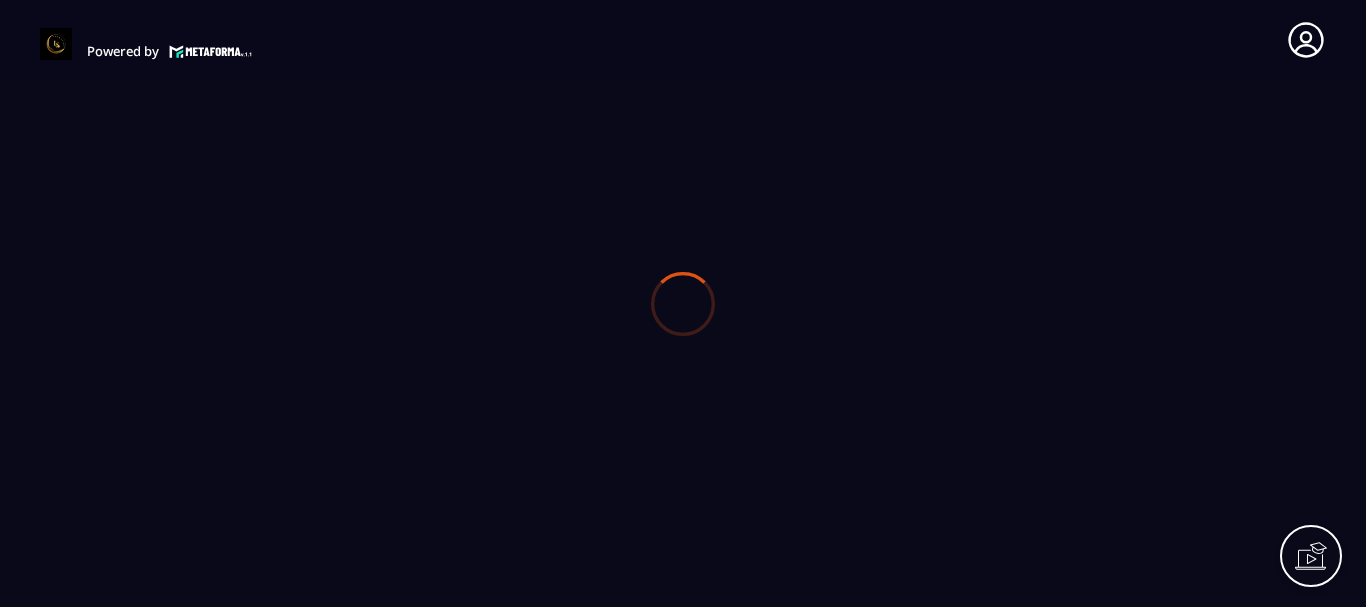 scroll, scrollTop: 0, scrollLeft: 0, axis: both 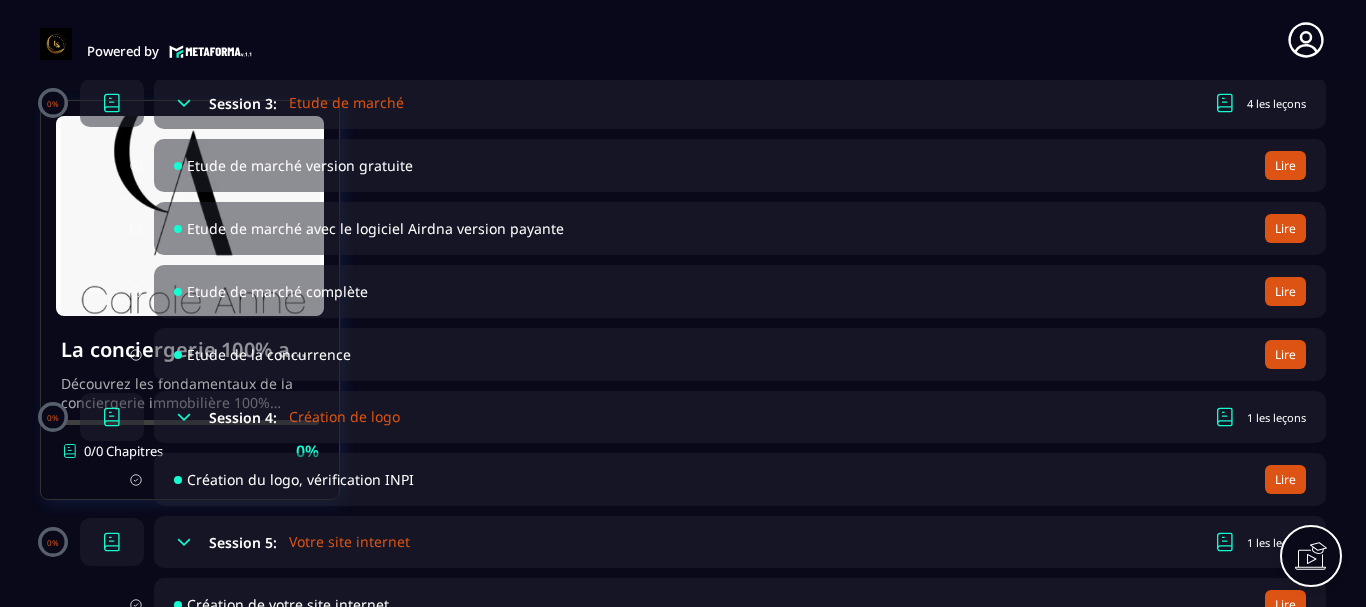click on "Lire" at bounding box center (1285, 854) 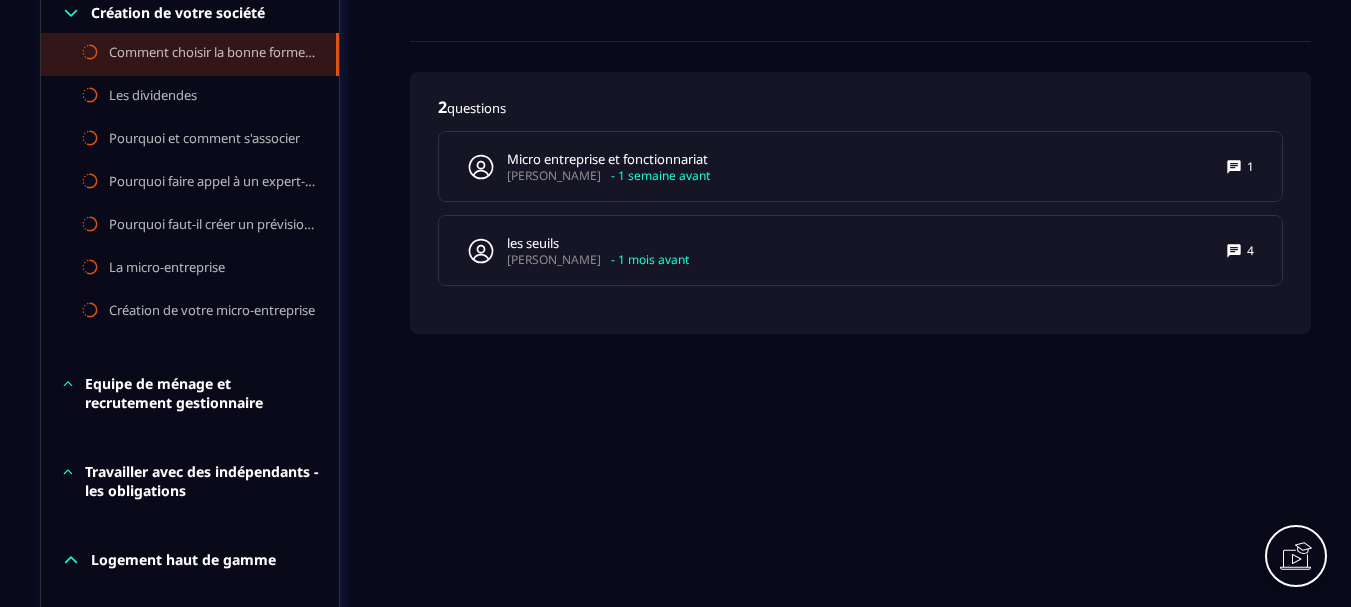 scroll, scrollTop: 900, scrollLeft: 0, axis: vertical 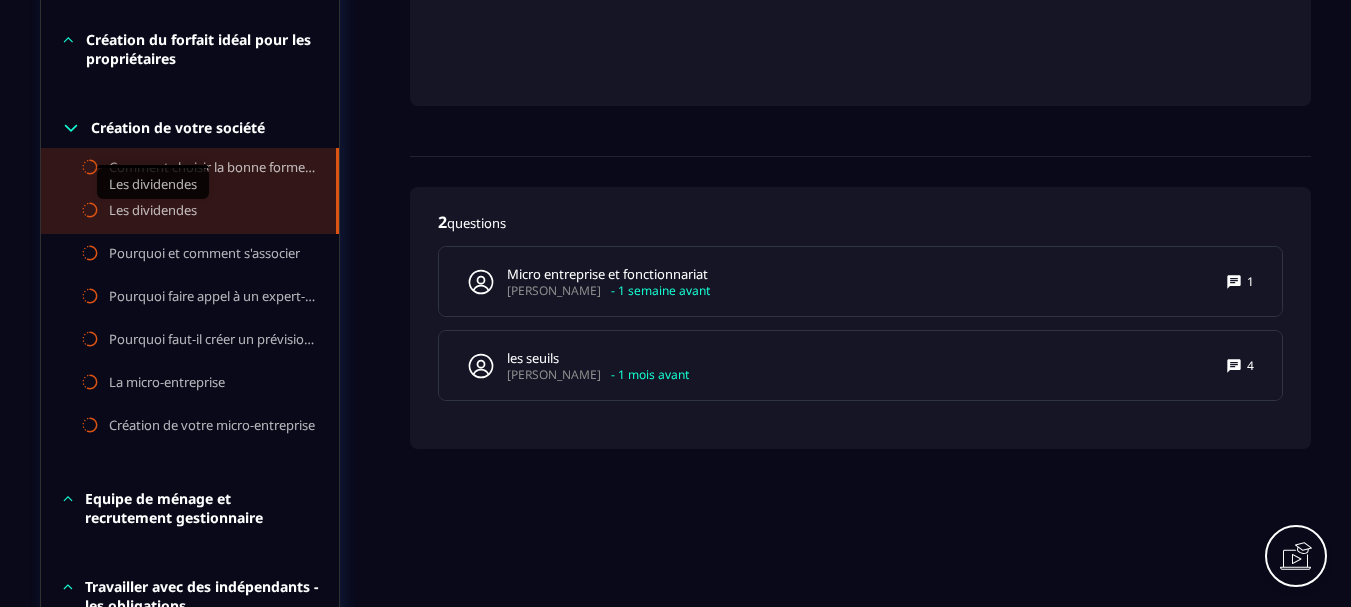 click on "Les dividendes" at bounding box center (153, 212) 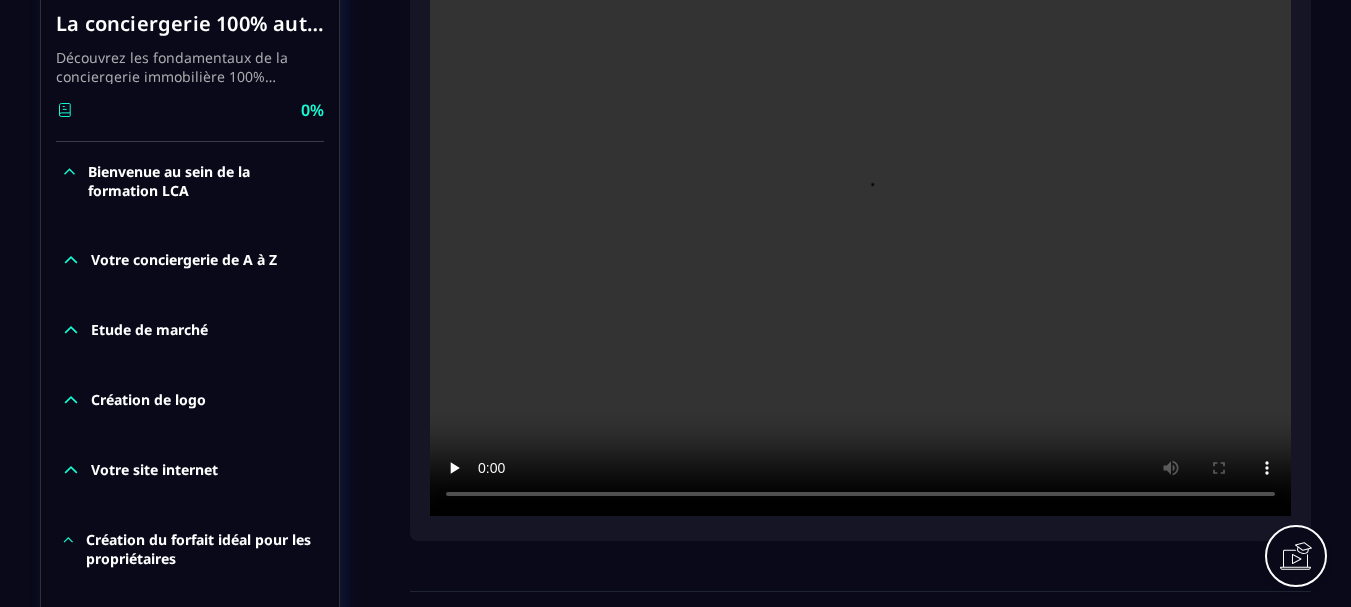 scroll, scrollTop: 300, scrollLeft: 0, axis: vertical 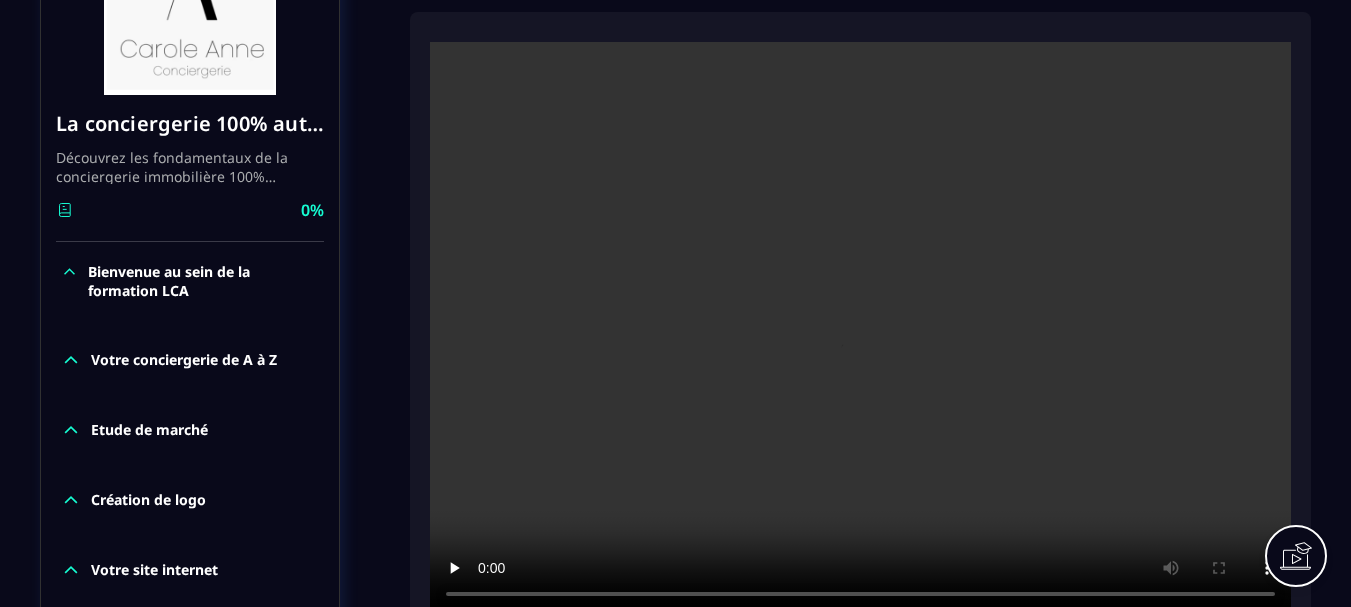 click at bounding box center [860, 329] 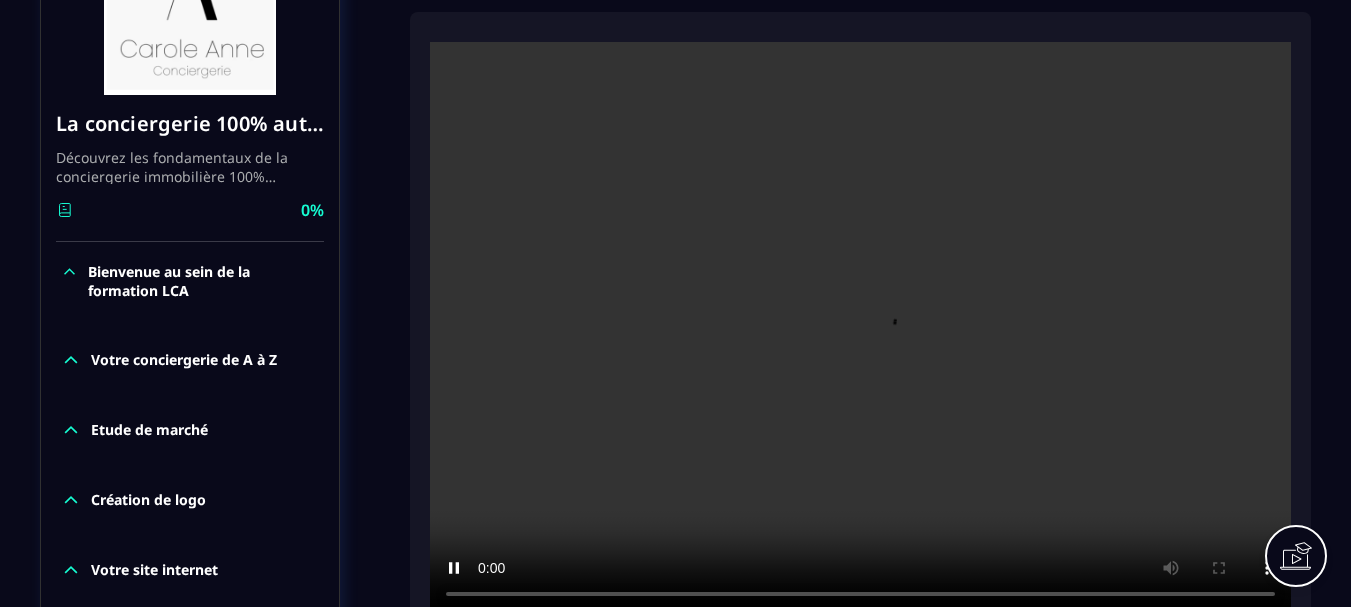 click on "Formations Questions Communauté Événements La conciergerie 100% automatisée Découvrez les fondamentaux de la conciergerie immobilière 100% automatisée.
Cette formation est conçue pour vous permettre de lancer et maîtriser votre activité de conciergerie en toute simplicité.
Vous apprendrez :
✅ Les bases essentielles de la conciergerie pour démarrer sereinement.
✅ Les outils incontournables pour gérer vos clients et vos biens de manière efficace.
✅ L'automatisation des tâches répétitives pour gagner un maximum de temps au quotidien.
Objectif : Vous fournir toutes les clés pour créer une activité rentable et automatisée, tout en gardant du temps pour vous. 0%  Bienvenue au sein de la formation LCA Votre conciergerie de A à Z Etude de marché Création de logo Votre site internet Création du forfait idéal pour les propriétaires Création de votre société Comment choisir la bonne forme juridique ? Les dividendes Pourquoi et comment s'associer La micro-entreprise ﻿﻿" 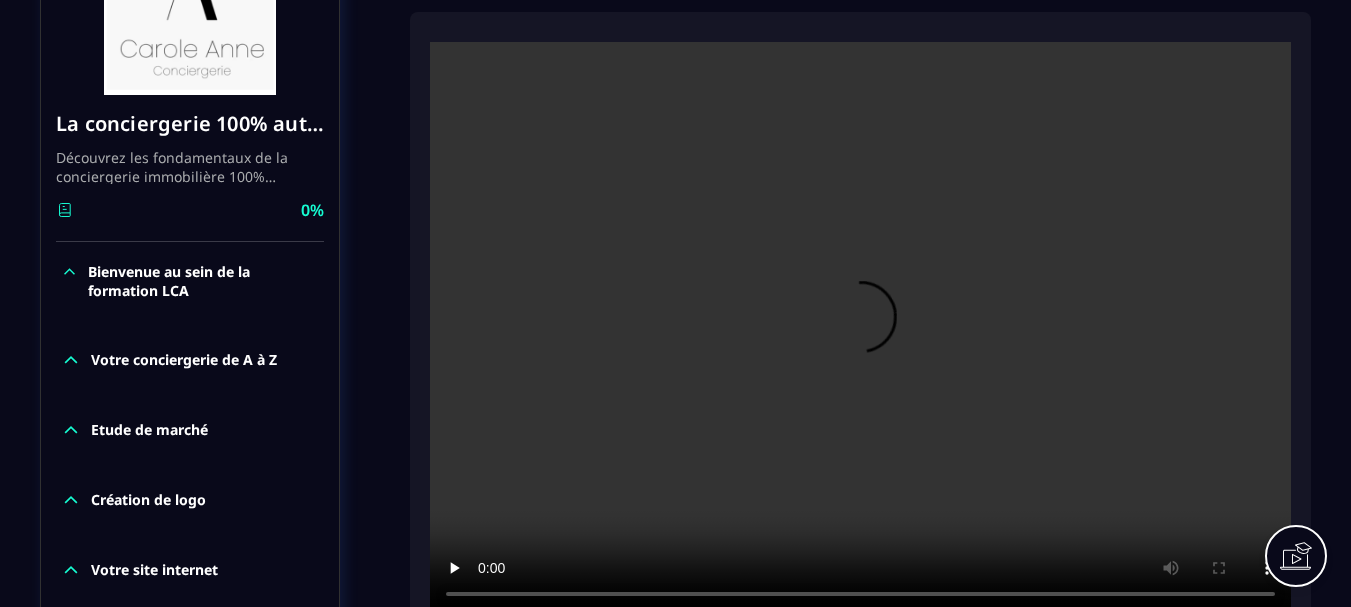 type 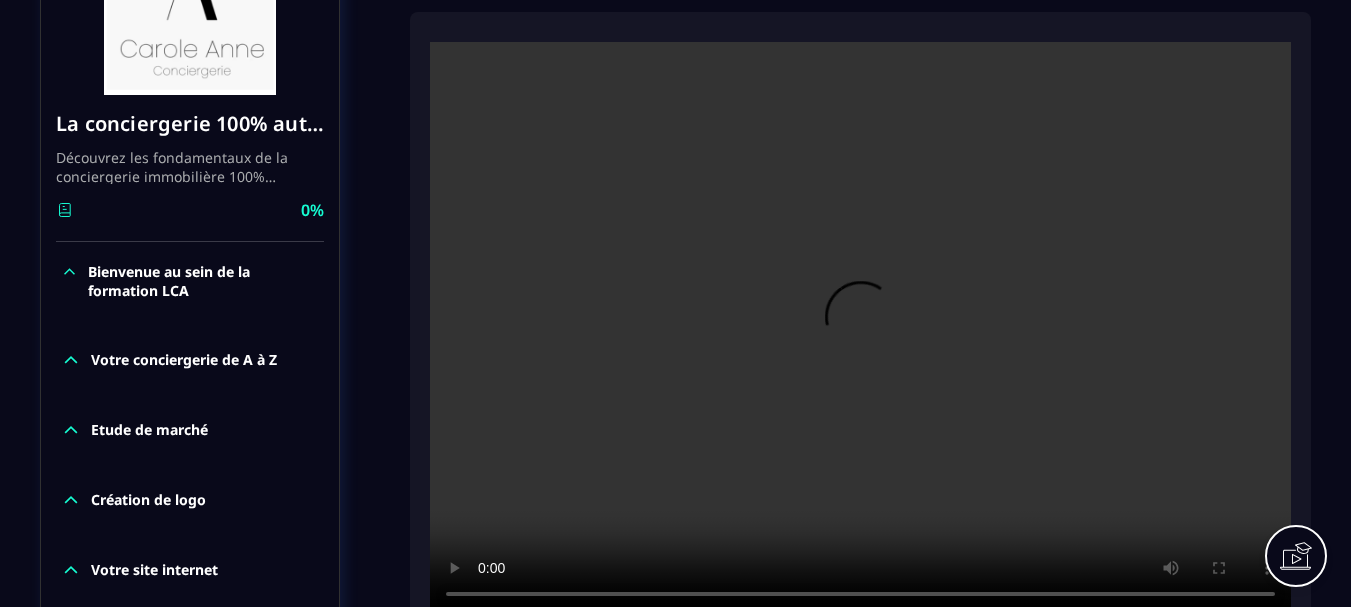 click at bounding box center (860, 329) 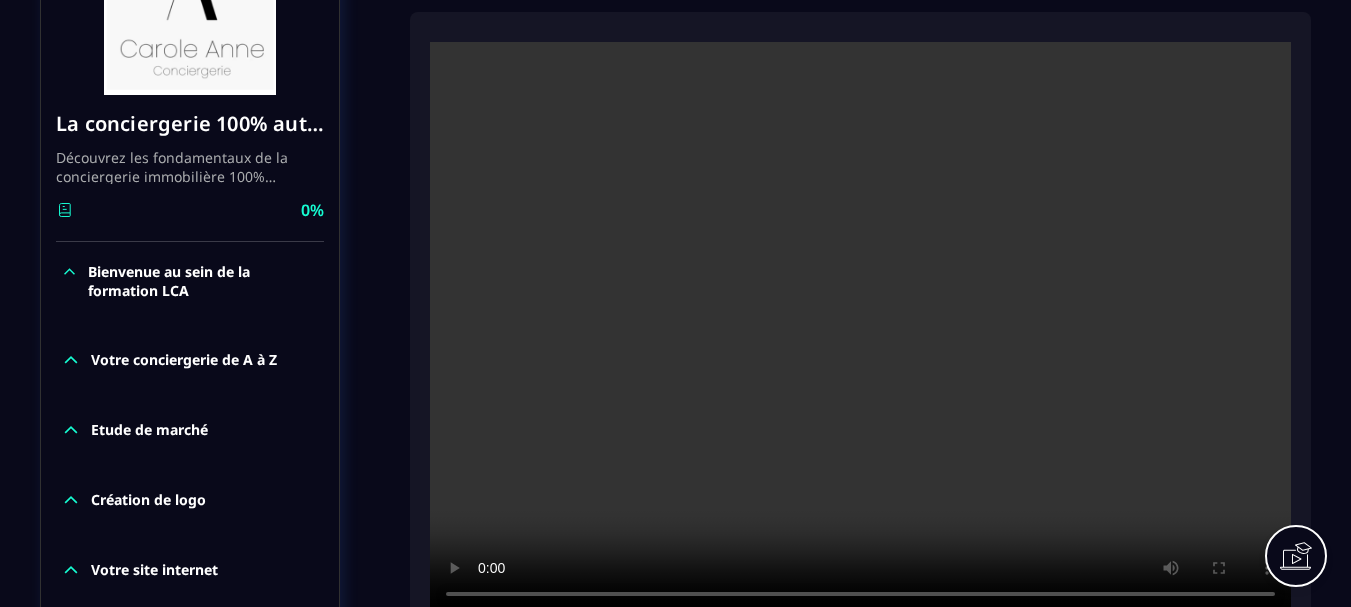 click at bounding box center (860, 329) 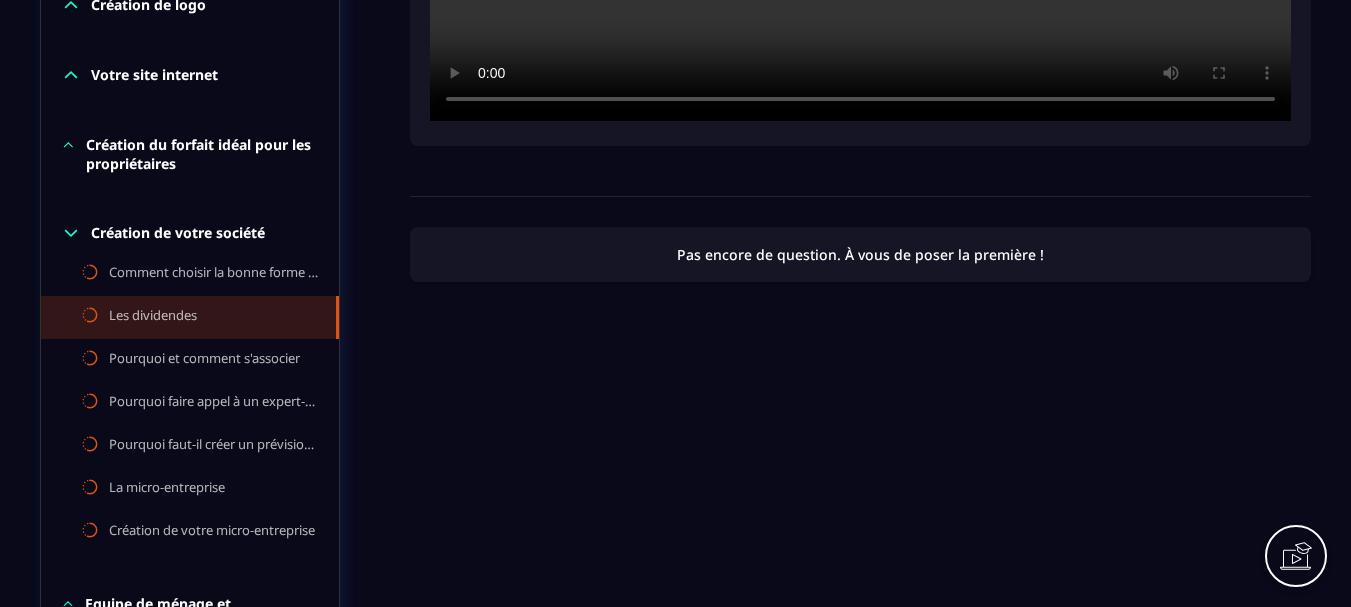 scroll, scrollTop: 800, scrollLeft: 0, axis: vertical 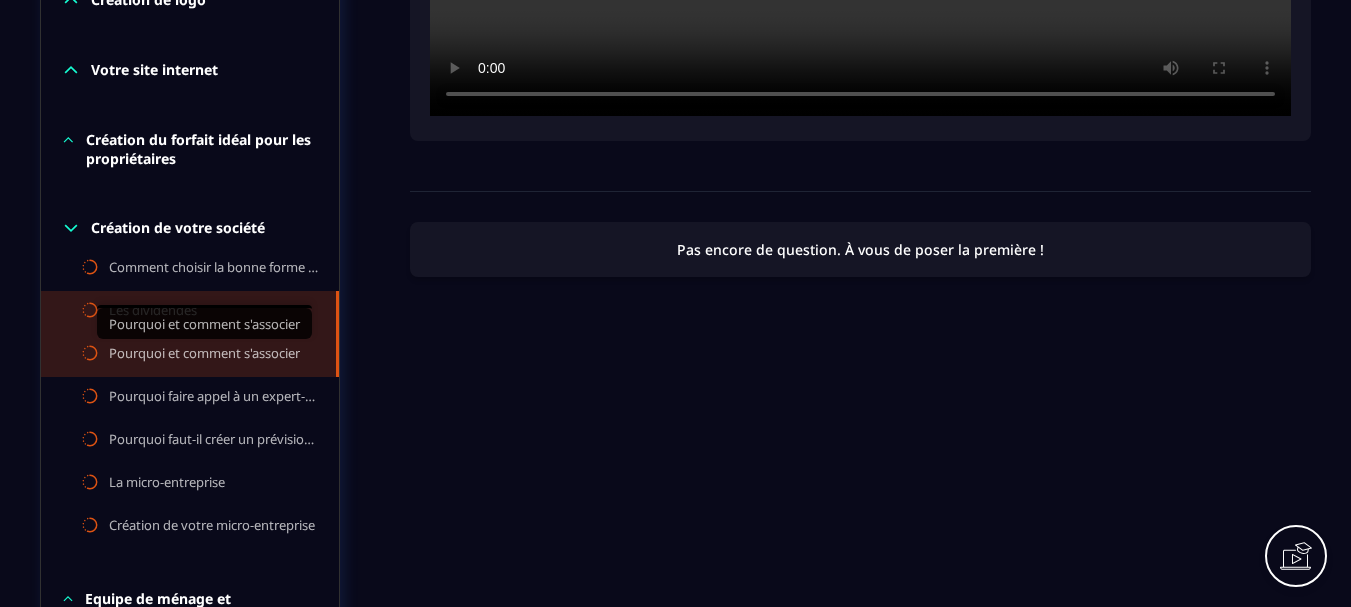 click on "Pourquoi et comment s'associer" at bounding box center (204, 355) 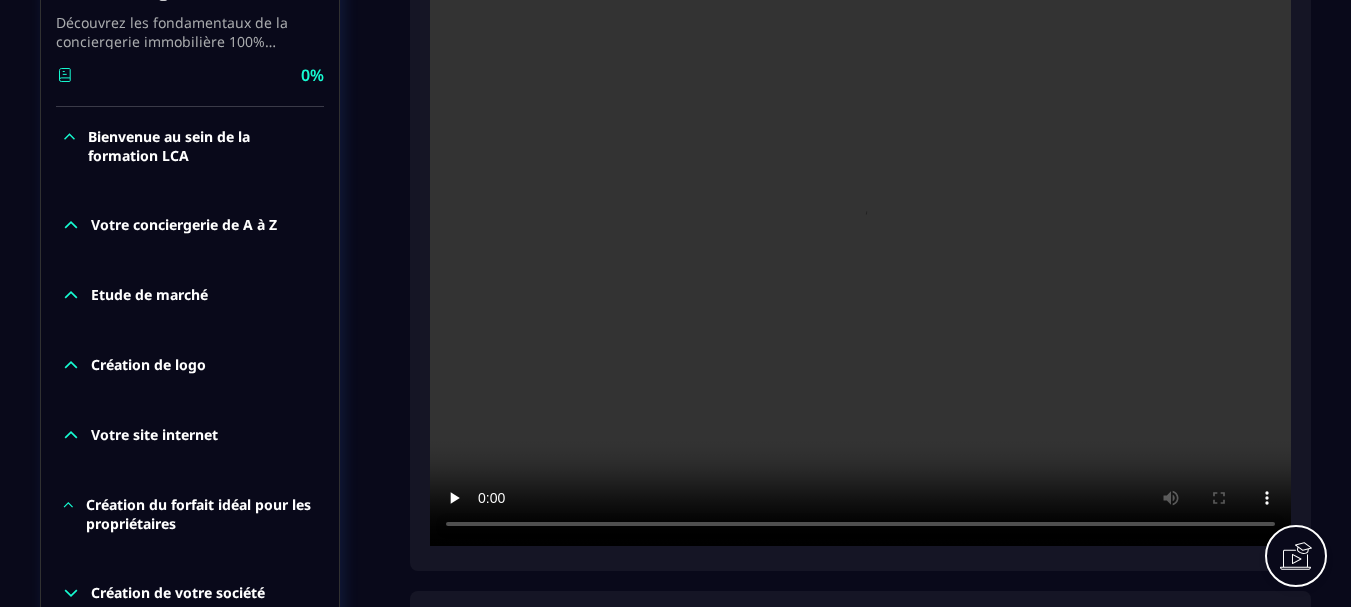 scroll, scrollTop: 400, scrollLeft: 0, axis: vertical 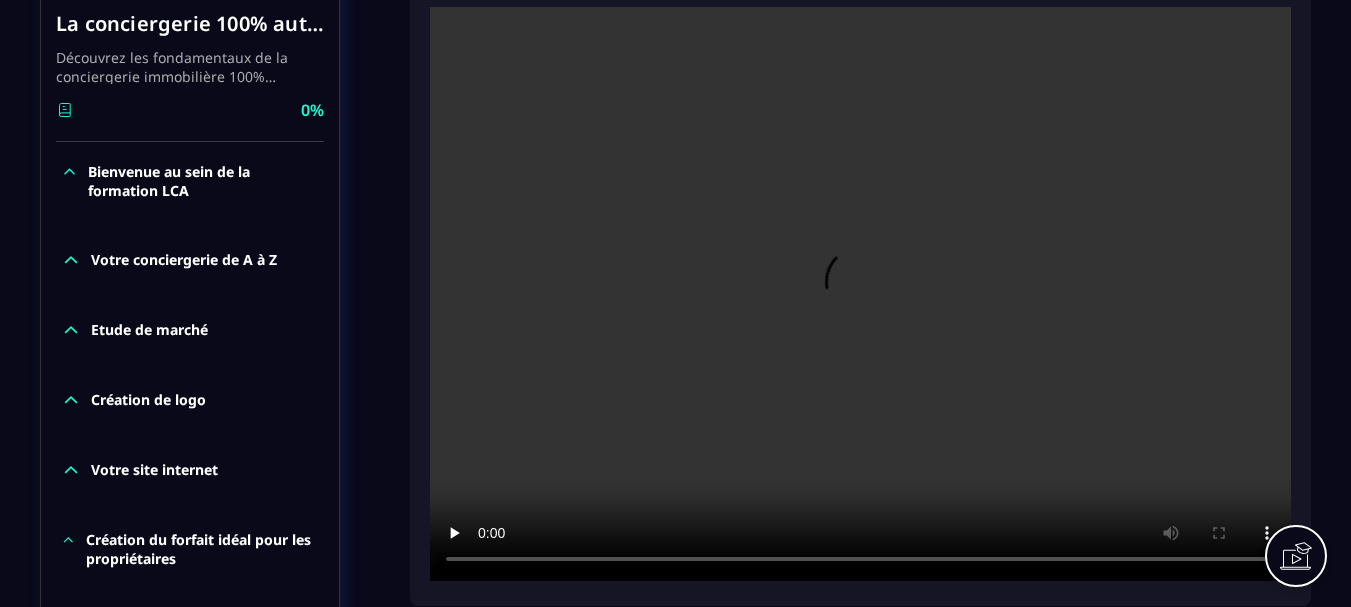 click at bounding box center [860, 294] 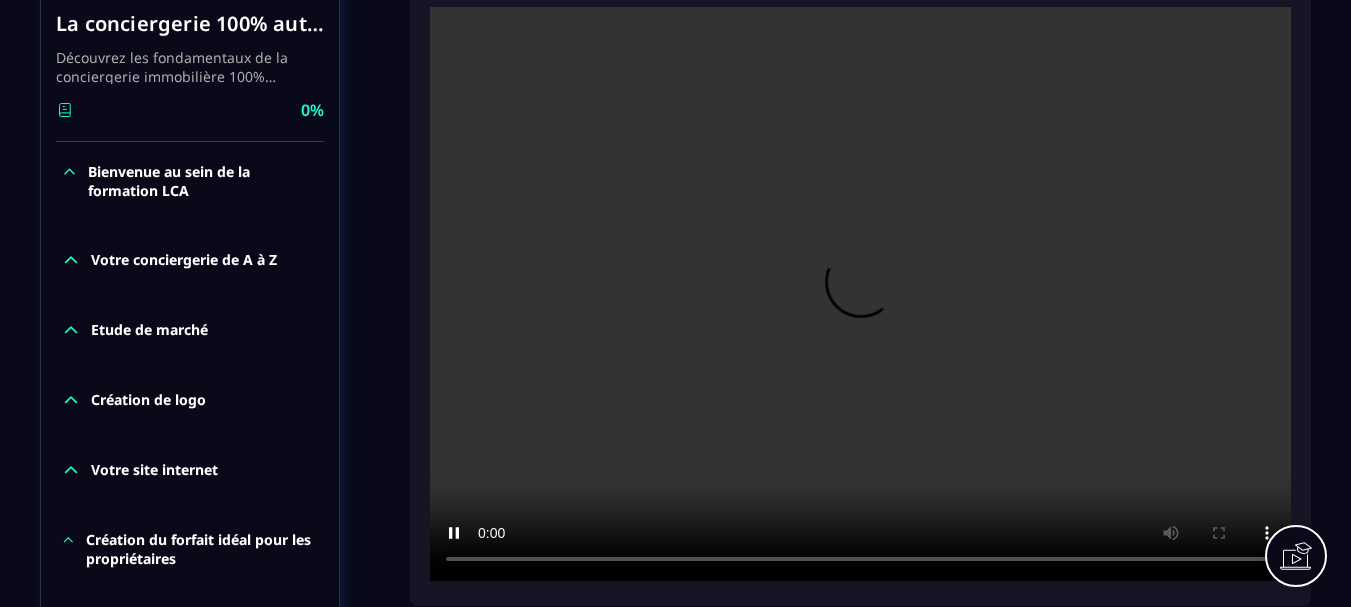 click at bounding box center (860, 294) 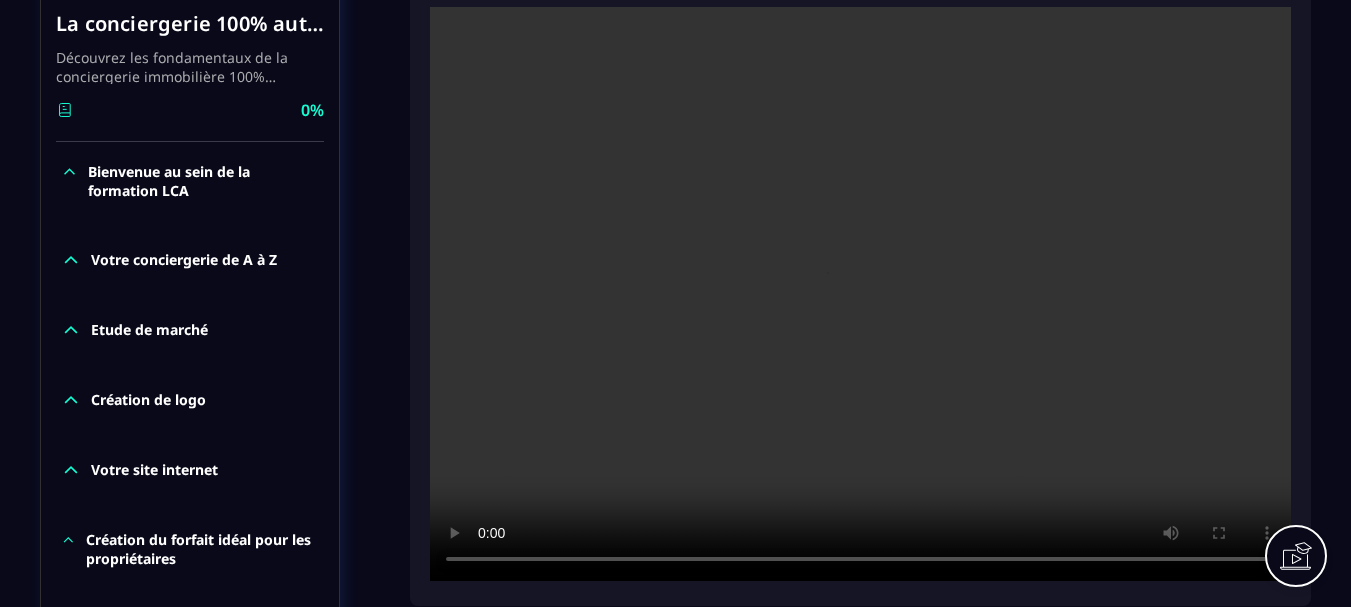 click at bounding box center (860, 294) 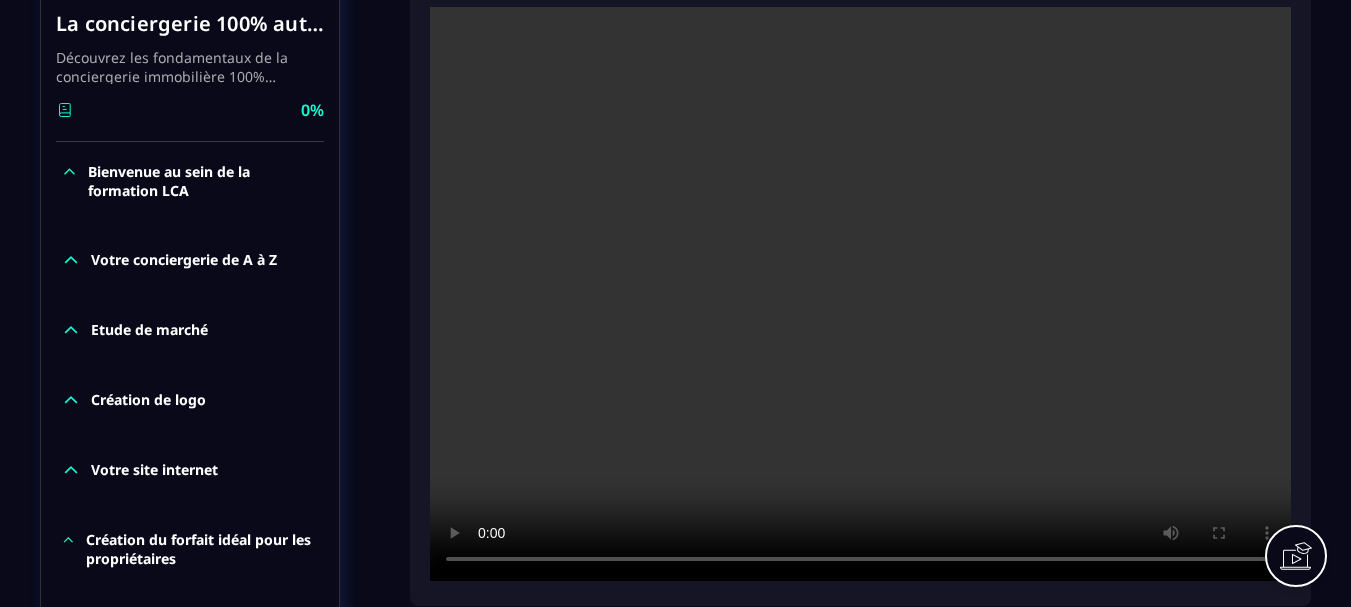 click on "Formations Questions Communauté Événements La conciergerie 100% automatisée Découvrez les fondamentaux de la conciergerie immobilière 100% automatisée.
Cette formation est conçue pour vous permettre de lancer et maîtriser votre activité de conciergerie en toute simplicité.
Vous apprendrez :
✅ Les bases essentielles de la conciergerie pour démarrer sereinement.
✅ Les outils incontournables pour gérer vos clients et vos biens de manière efficace.
✅ L'automatisation des tâches répétitives pour gagner un maximum de temps au quotidien.
Objectif : Vous fournir toutes les clés pour créer une activité rentable et automatisée, tout en gardant du temps pour vous. 0%  Bienvenue au sein de la formation LCA Votre conciergerie de A à Z Etude de marché Création de logo Votre site internet Création du forfait idéal pour les propriétaires Création de votre société Comment choisir la bonne forme juridique ? Les dividendes Pourquoi et comment s'associer La micro-entreprise 2  Samia 1" 